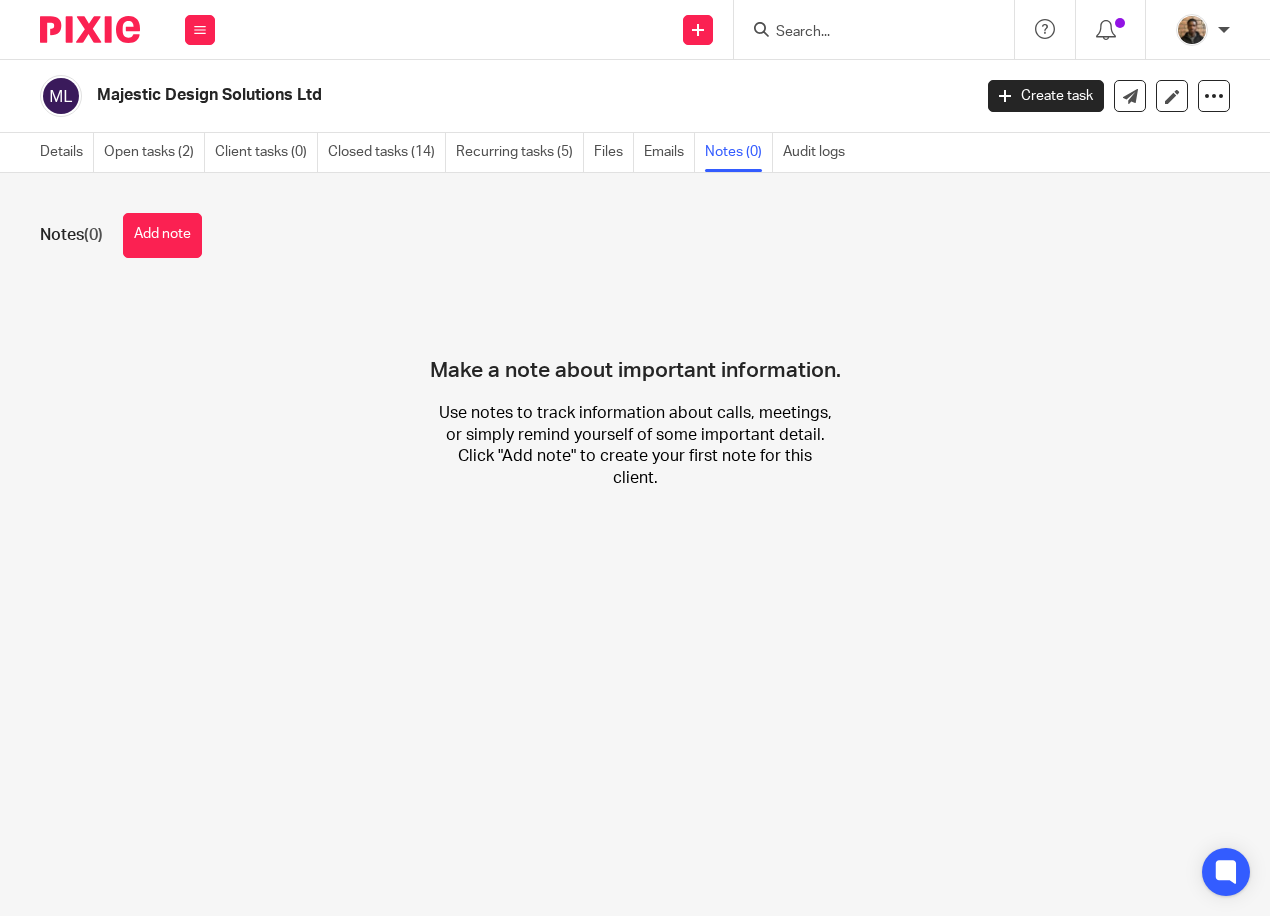 scroll, scrollTop: 0, scrollLeft: 0, axis: both 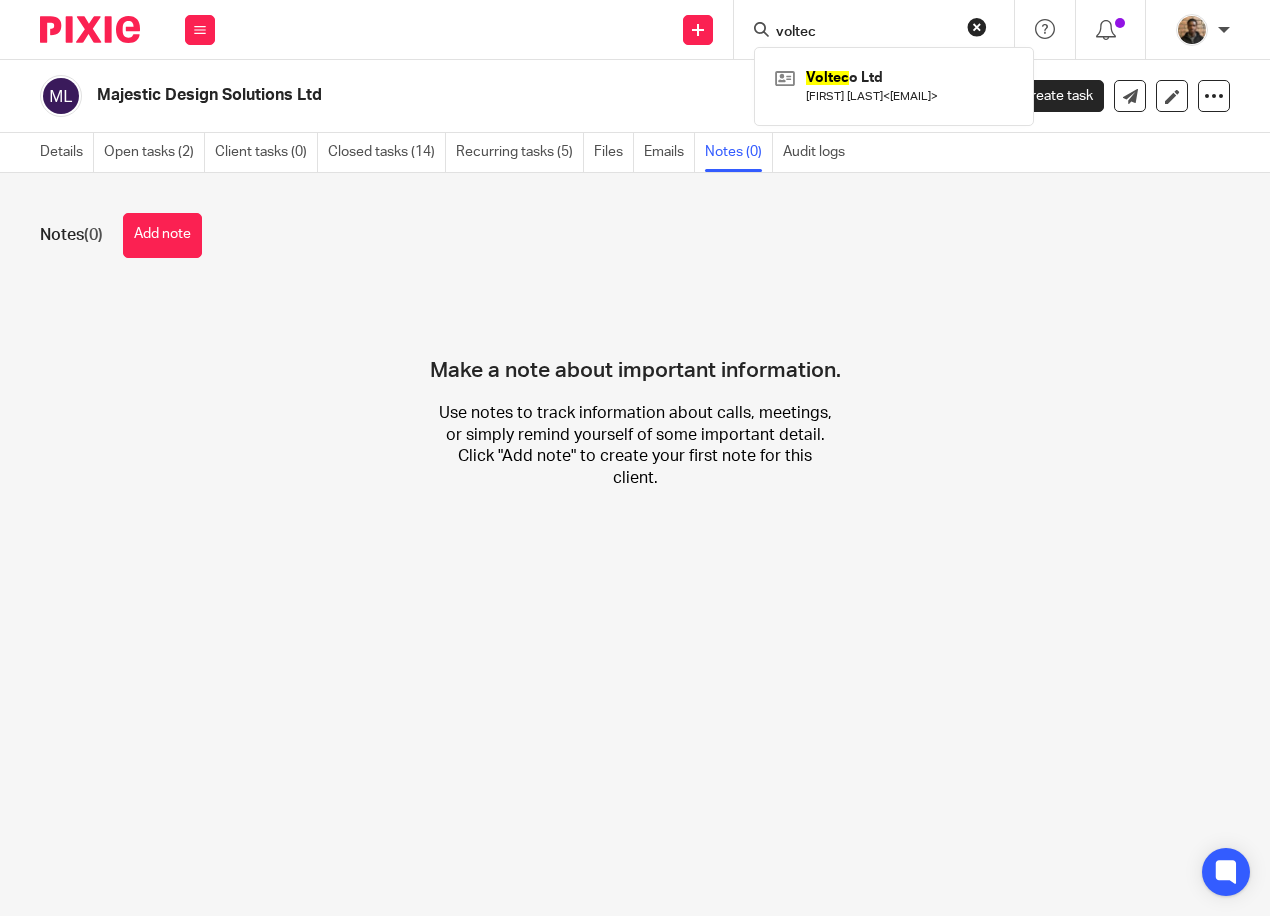 type on "voltec" 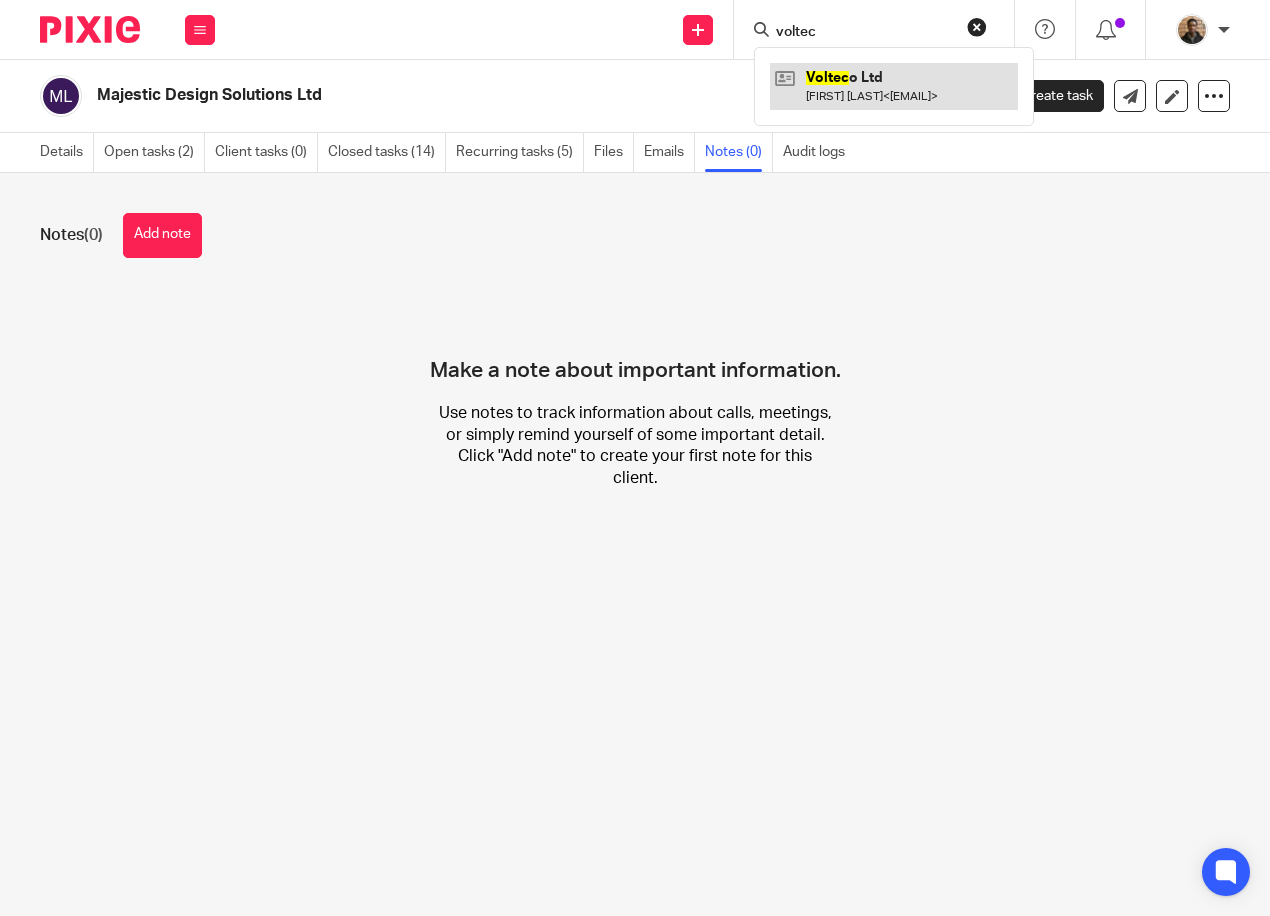 click at bounding box center [894, 86] 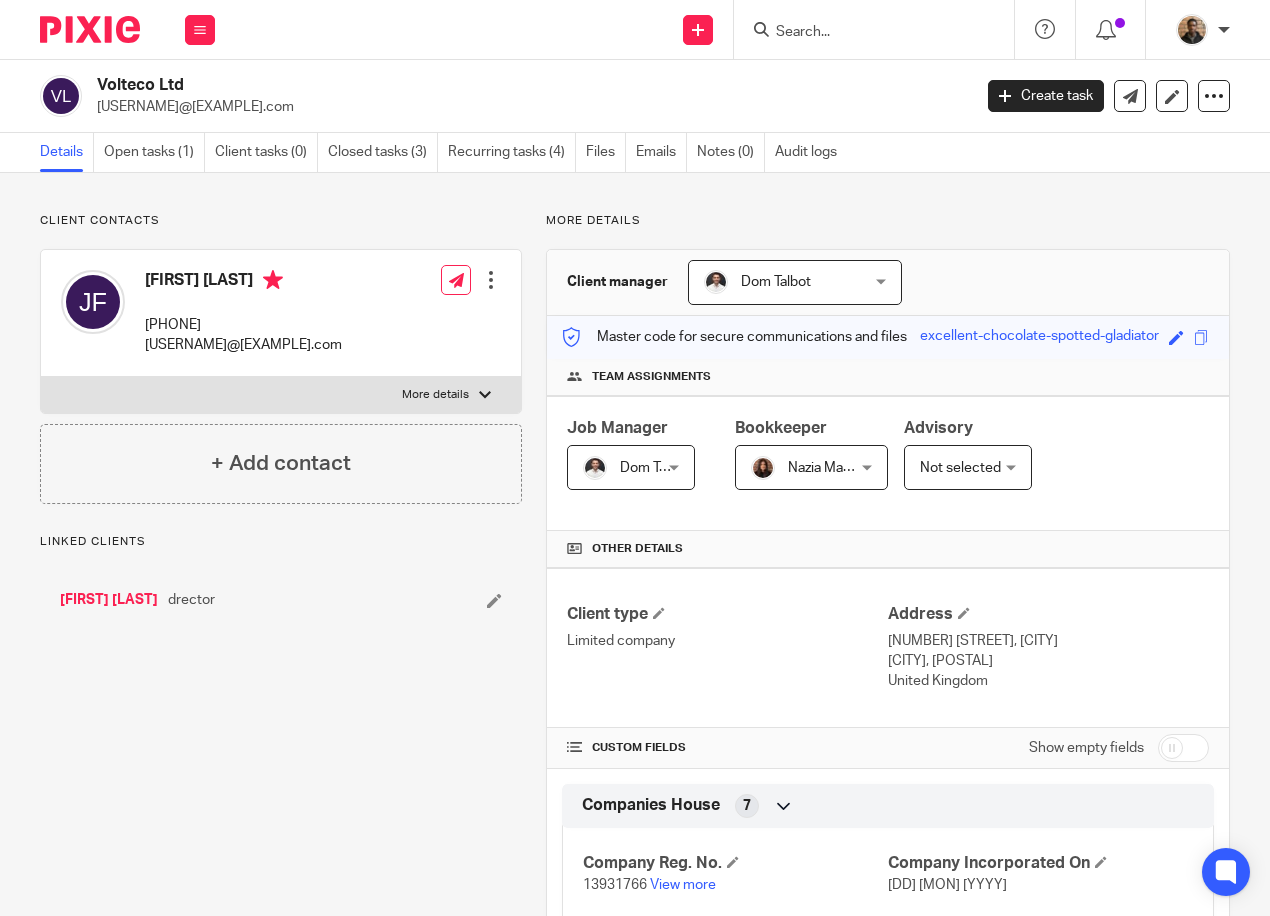 scroll, scrollTop: 0, scrollLeft: 0, axis: both 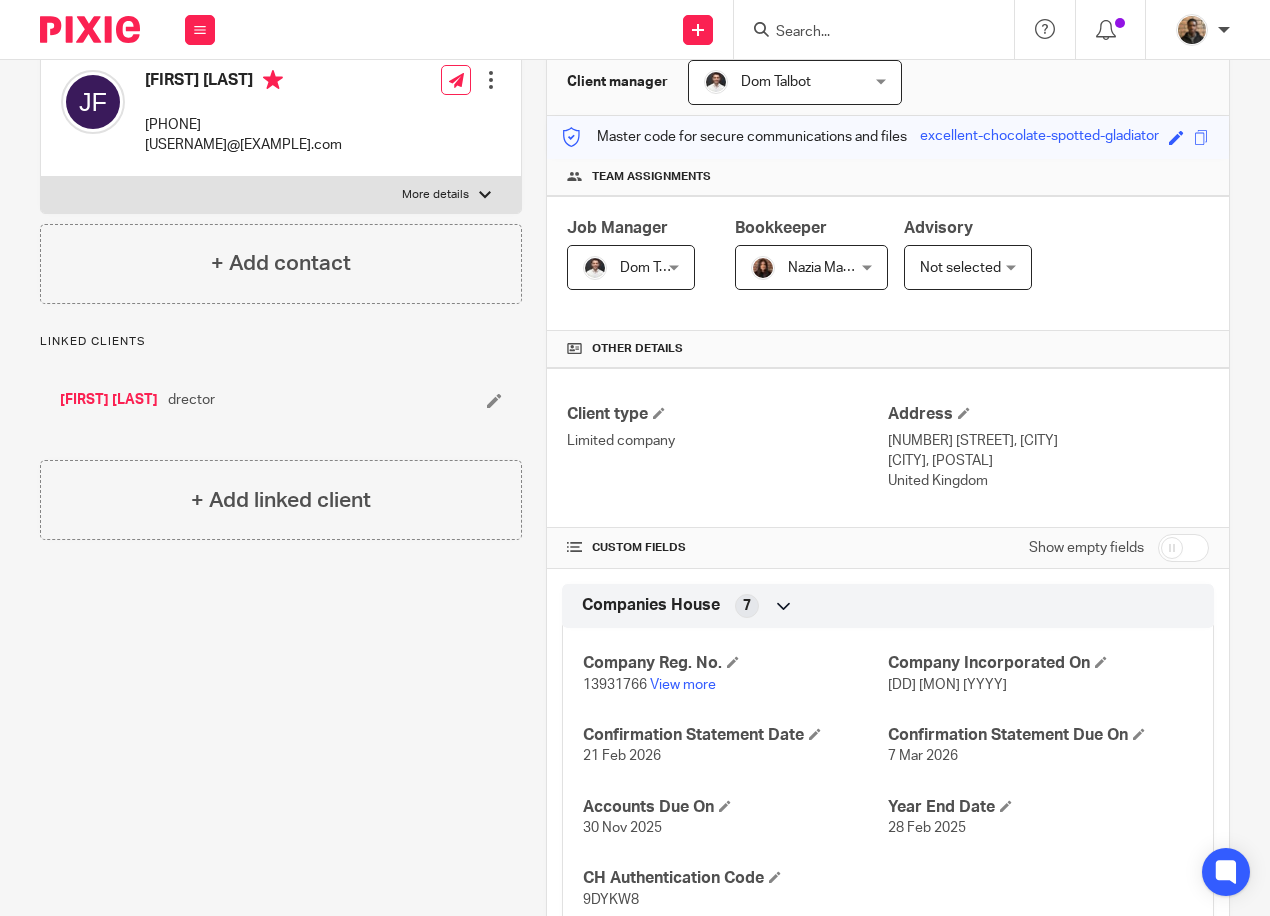click on "More details" at bounding box center [435, 195] 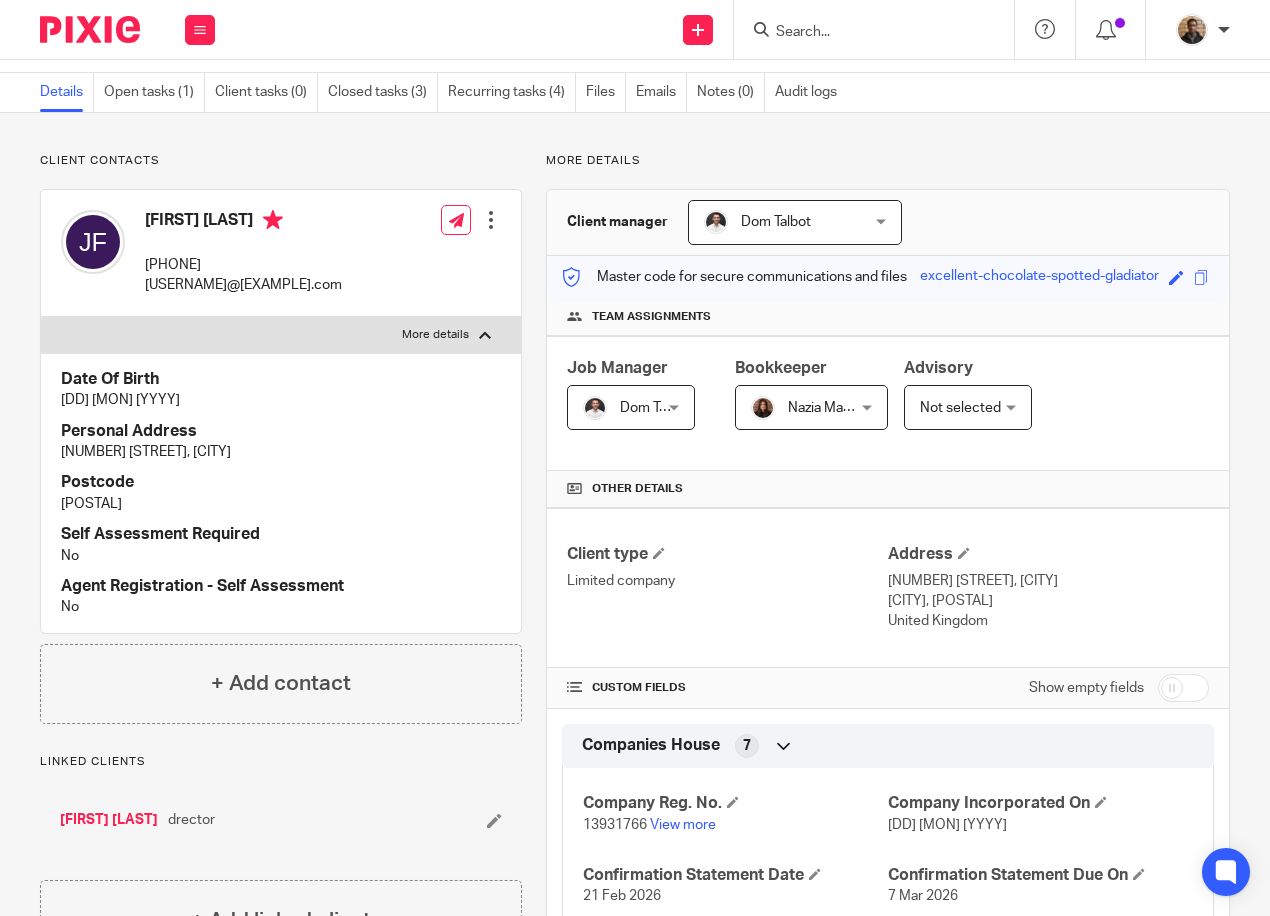 scroll, scrollTop: 0, scrollLeft: 0, axis: both 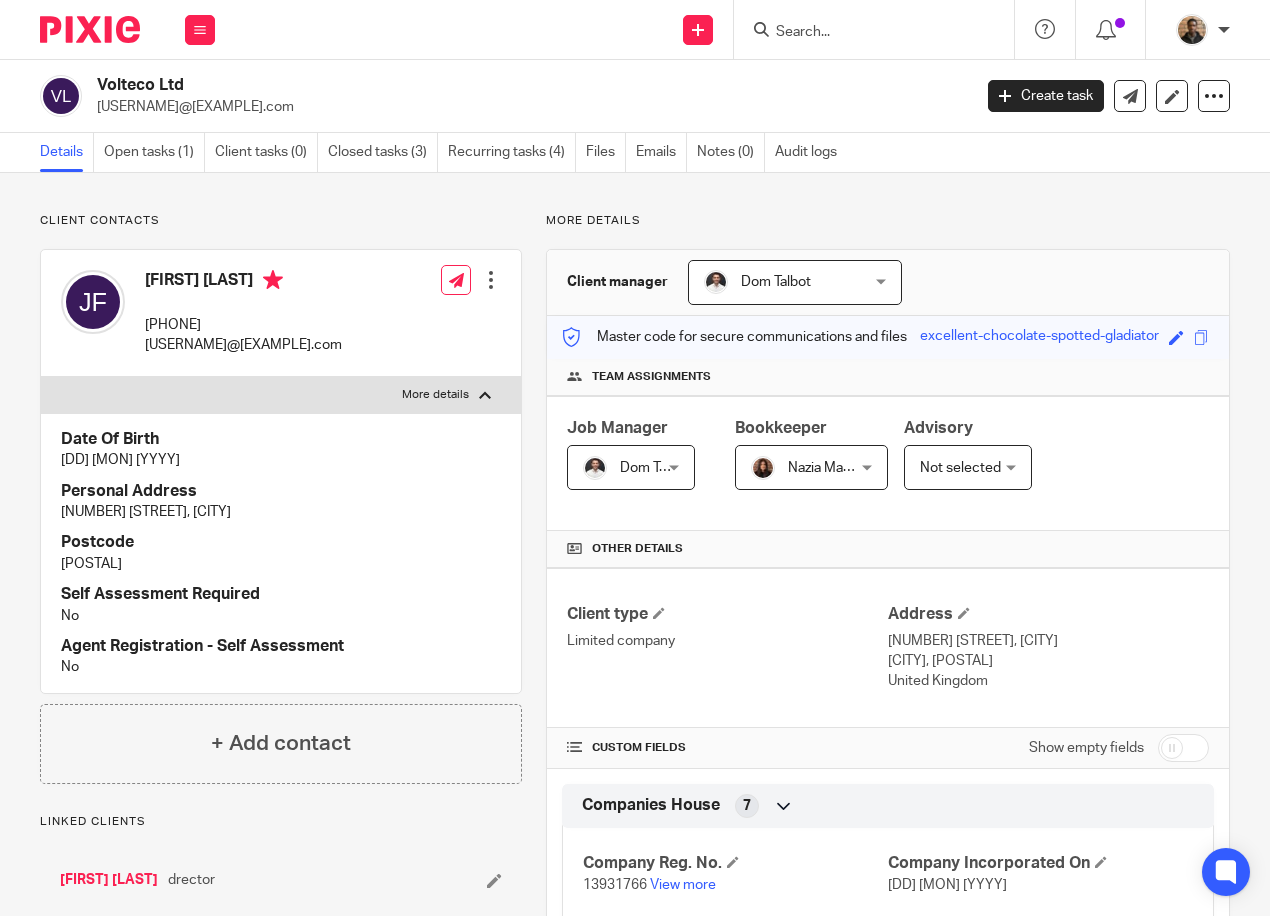 click on "More details" at bounding box center [281, 395] 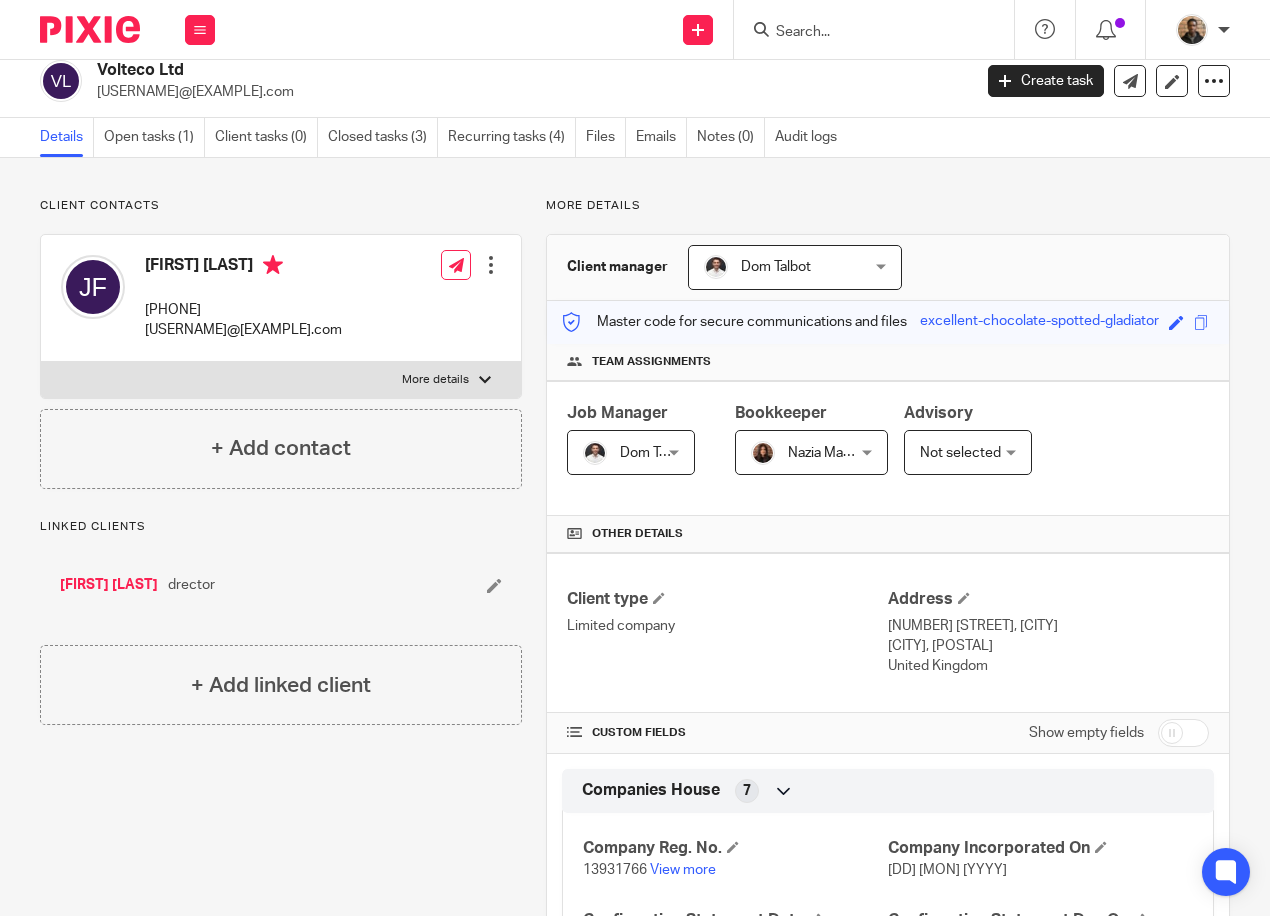 scroll, scrollTop: 0, scrollLeft: 0, axis: both 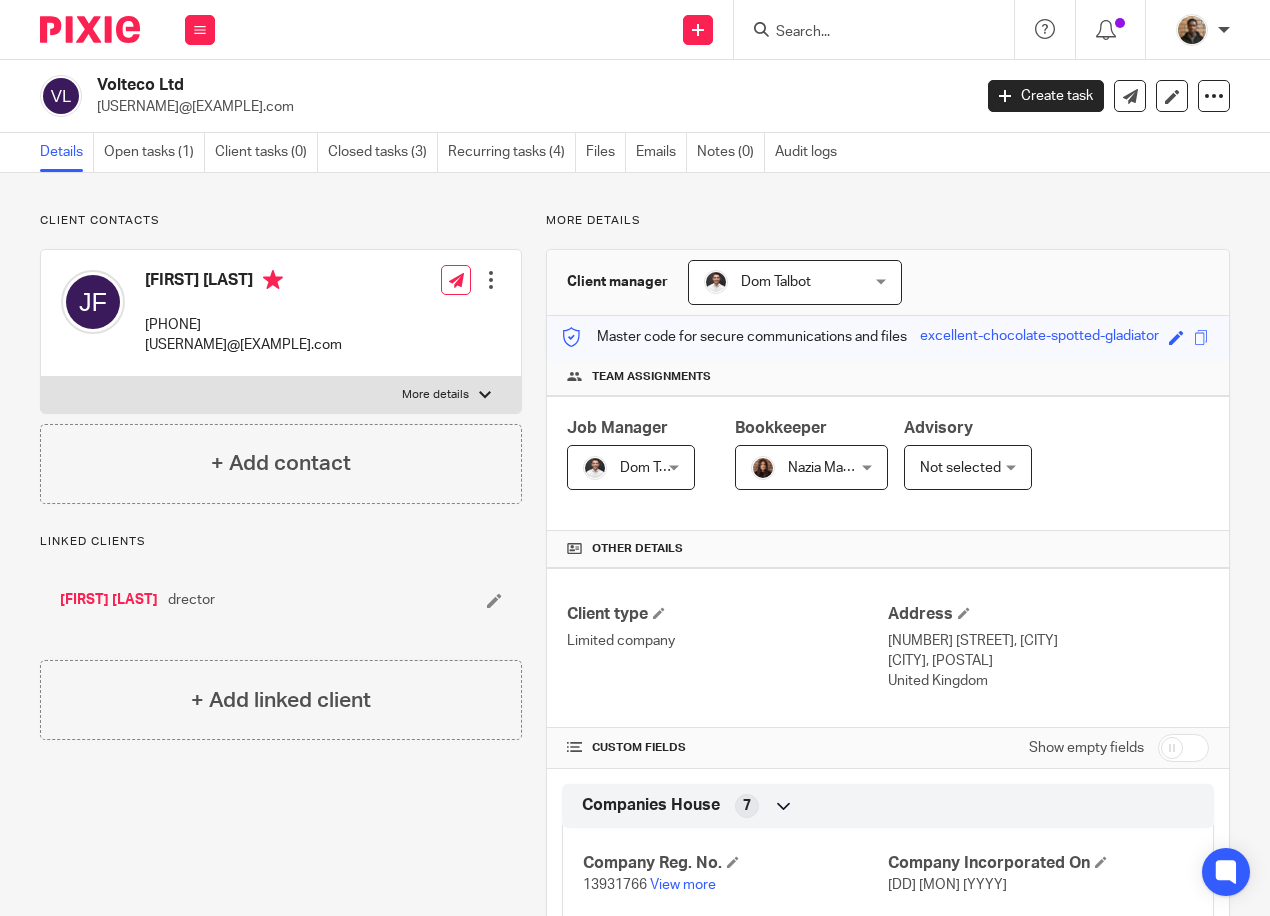 click on "More details" at bounding box center (281, 395) 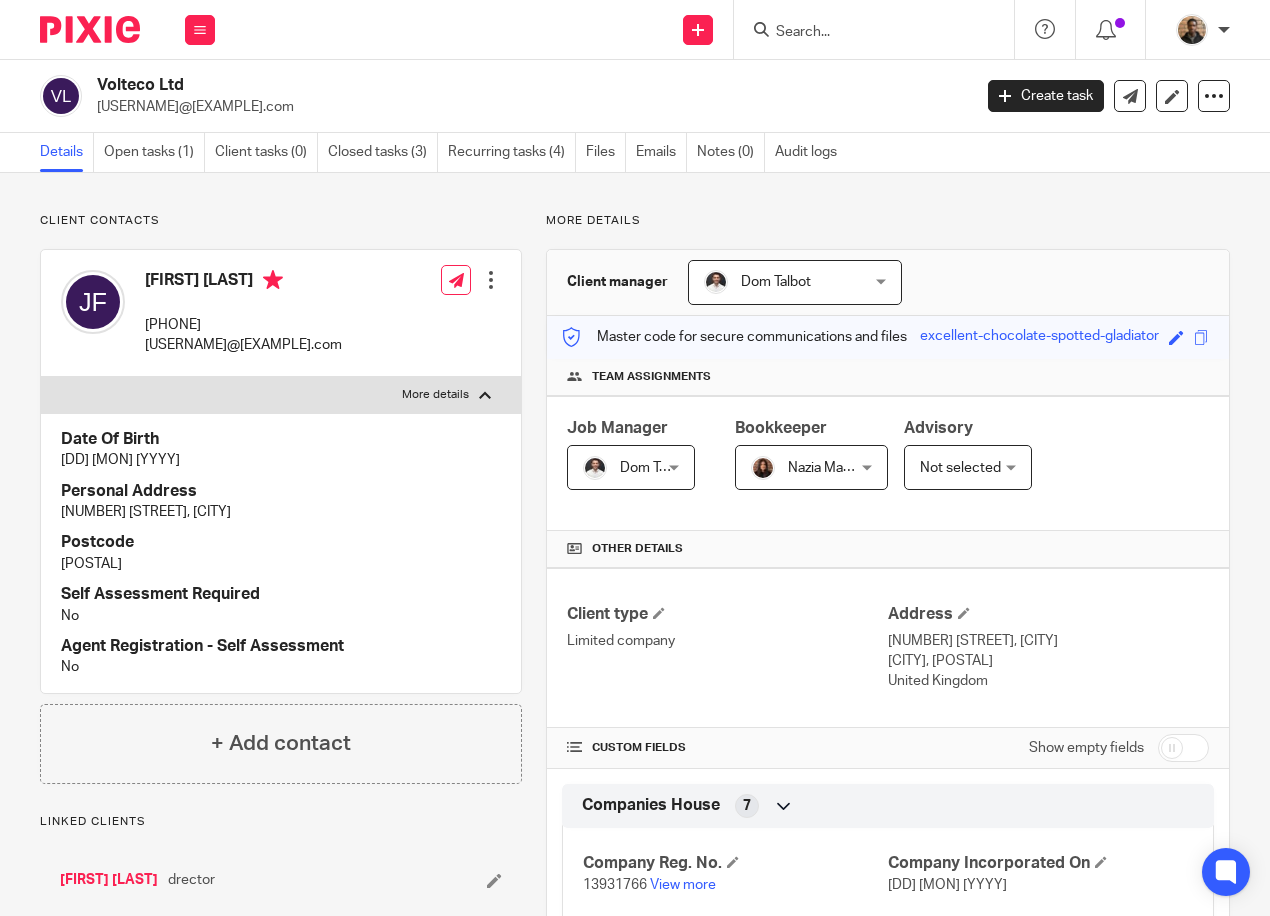 click at bounding box center (485, 395) 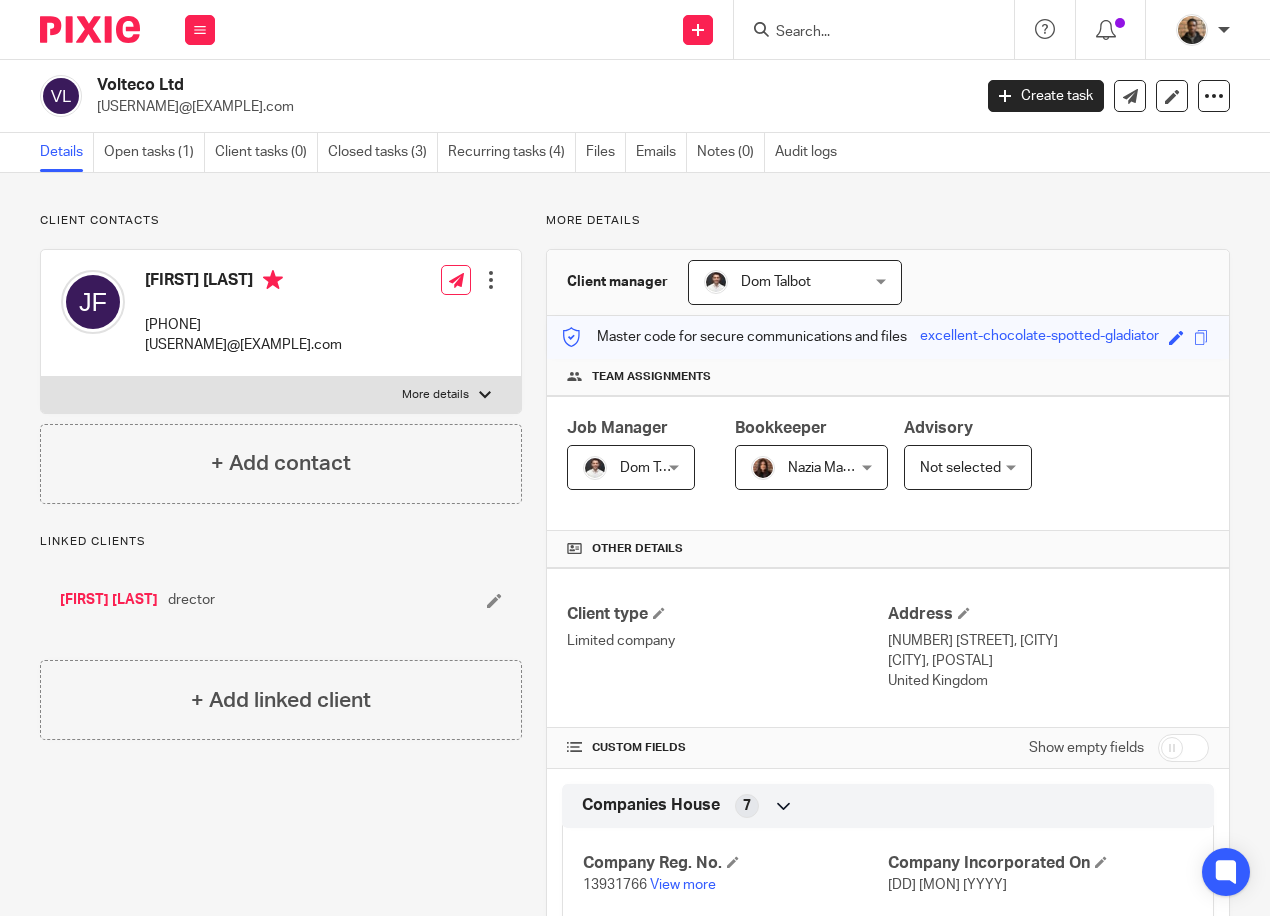 click on "Linked clients" at bounding box center [281, 542] 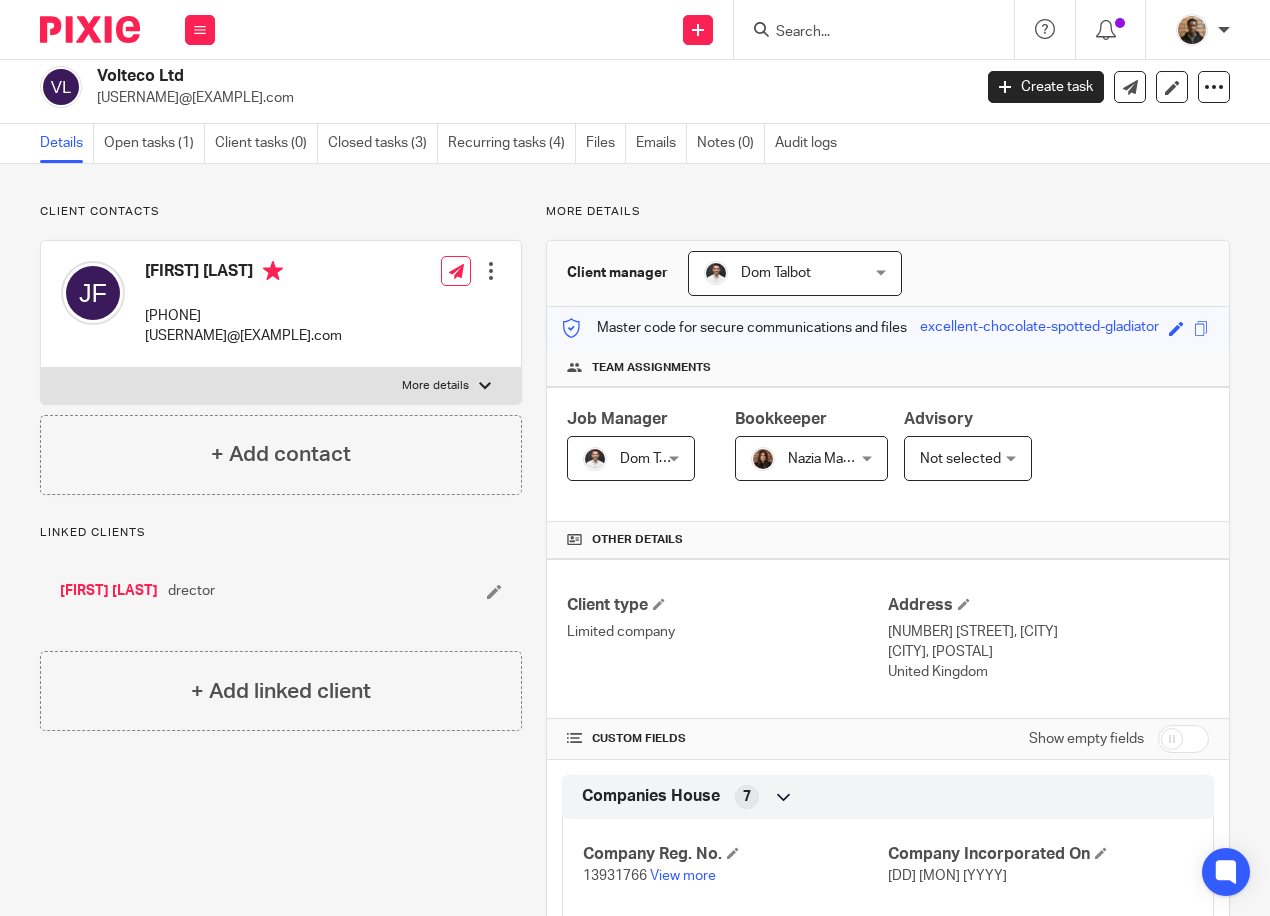 scroll, scrollTop: 0, scrollLeft: 0, axis: both 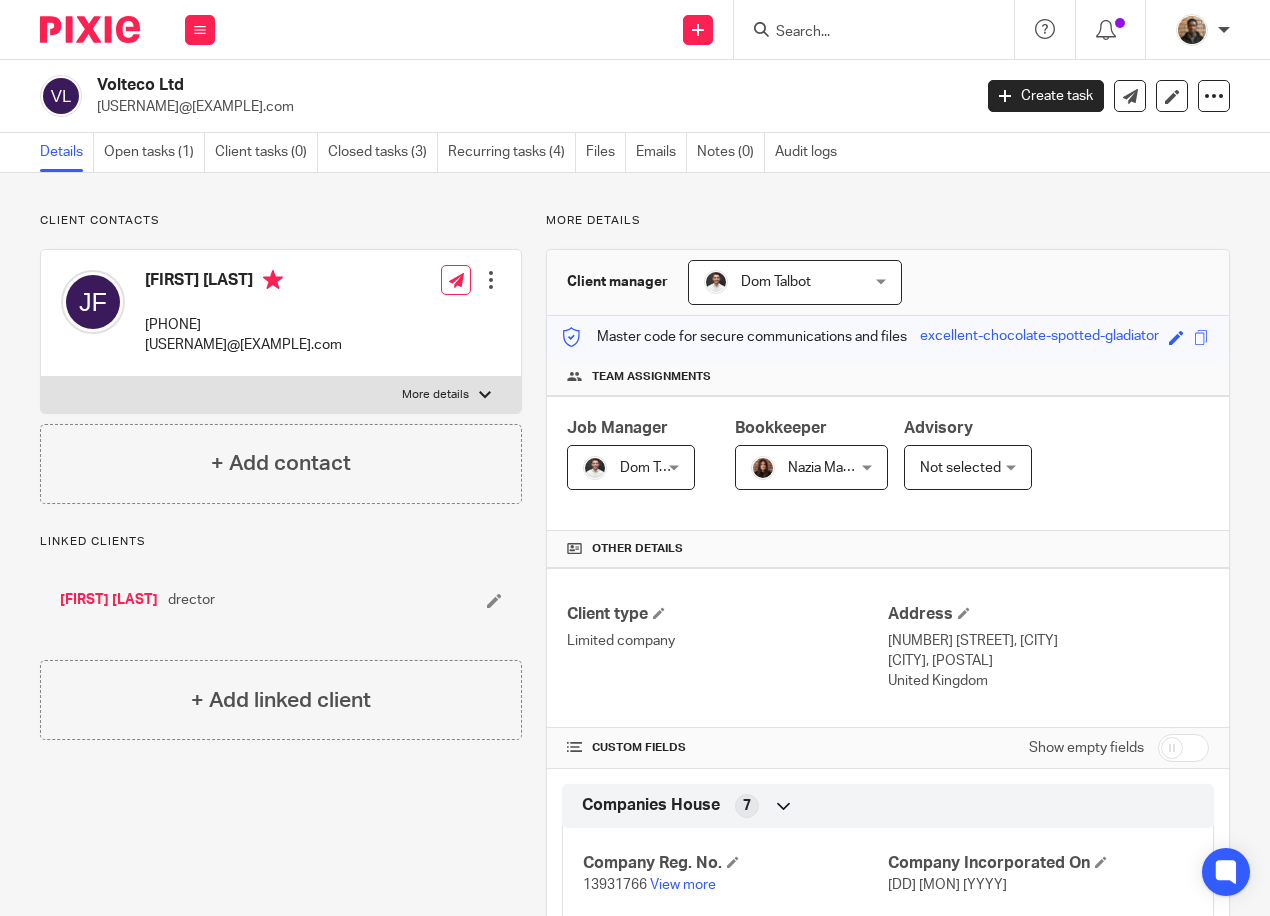 click on "More details" at bounding box center (435, 395) 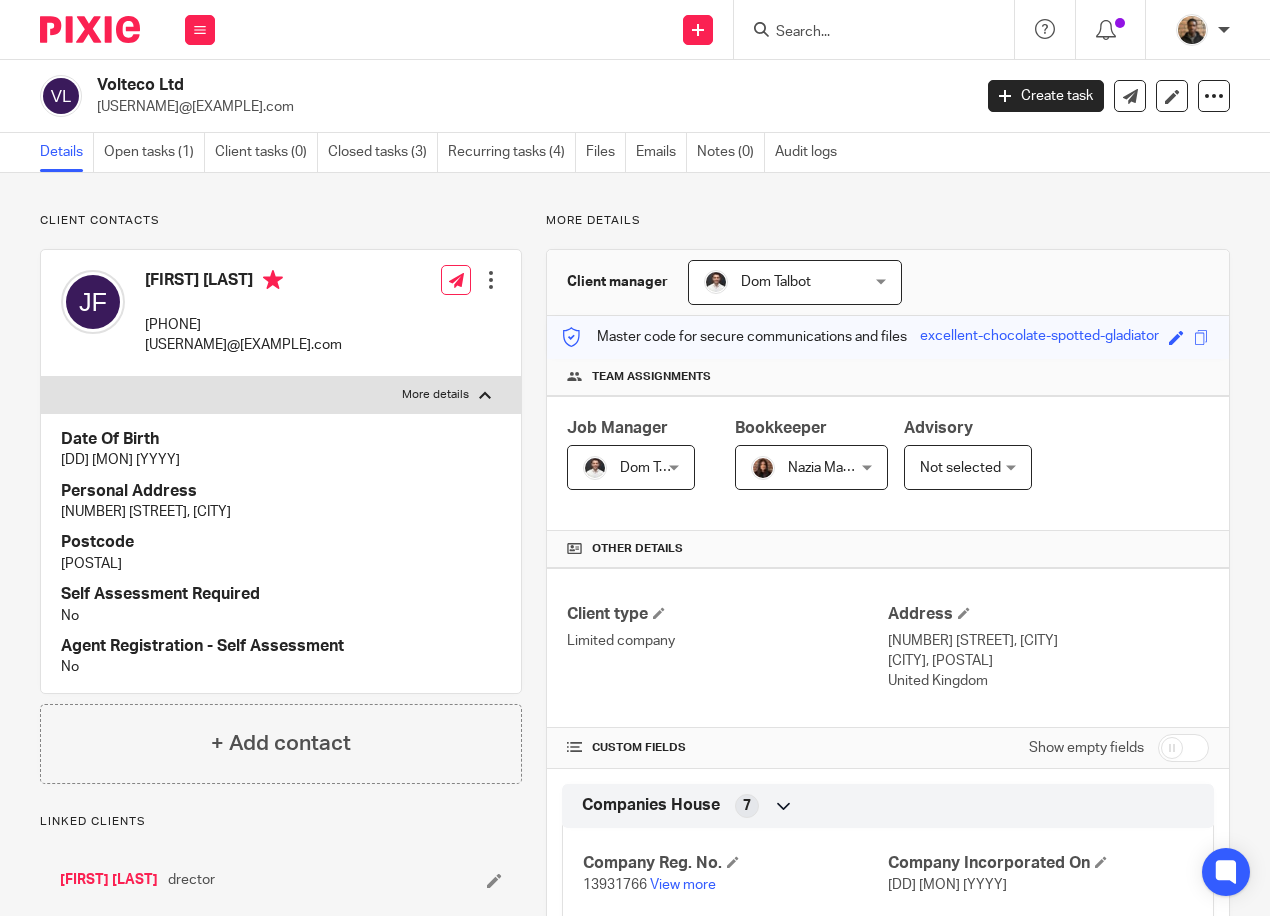 click on "More details" at bounding box center [281, 395] 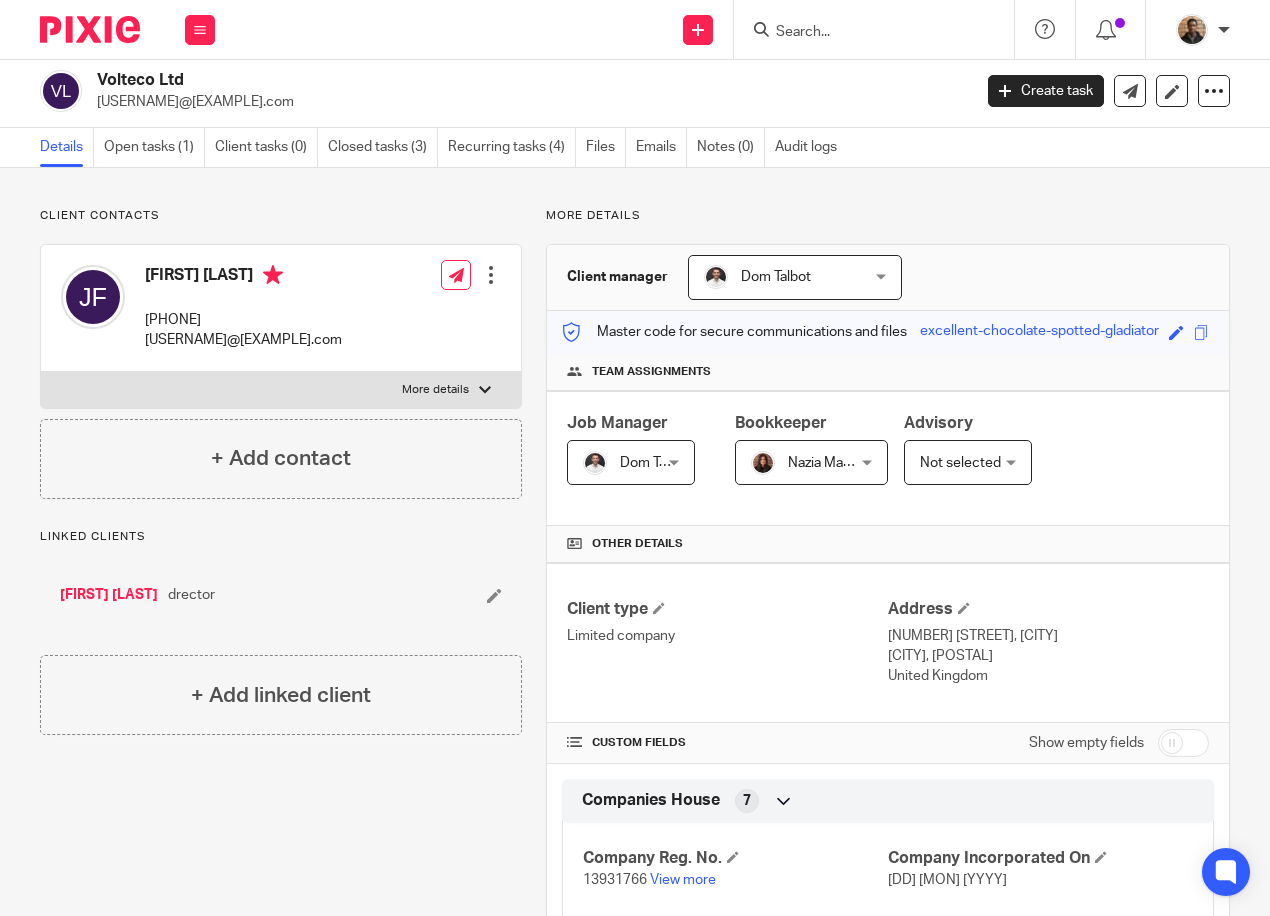 scroll, scrollTop: 0, scrollLeft: 0, axis: both 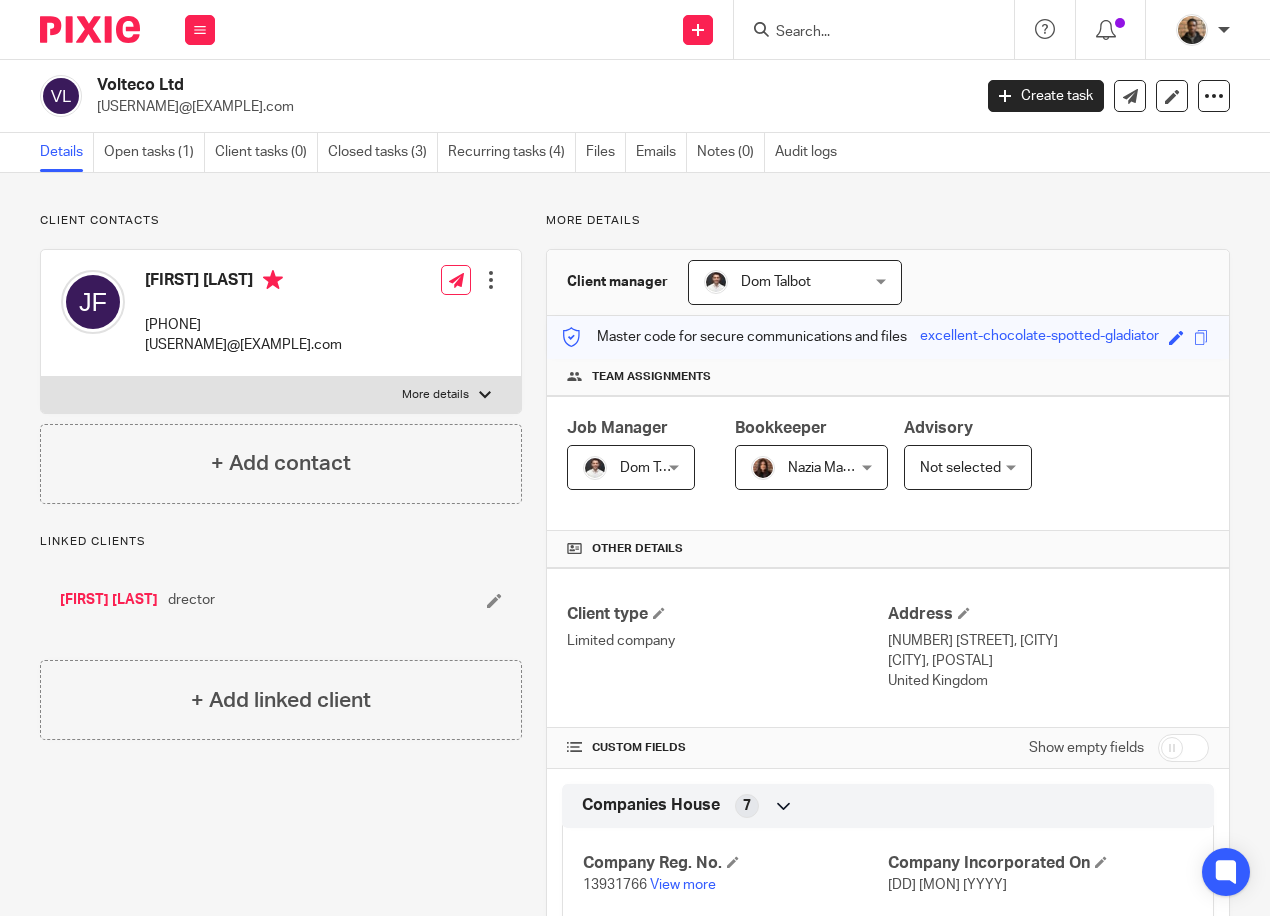 click on "More details" at bounding box center [435, 395] 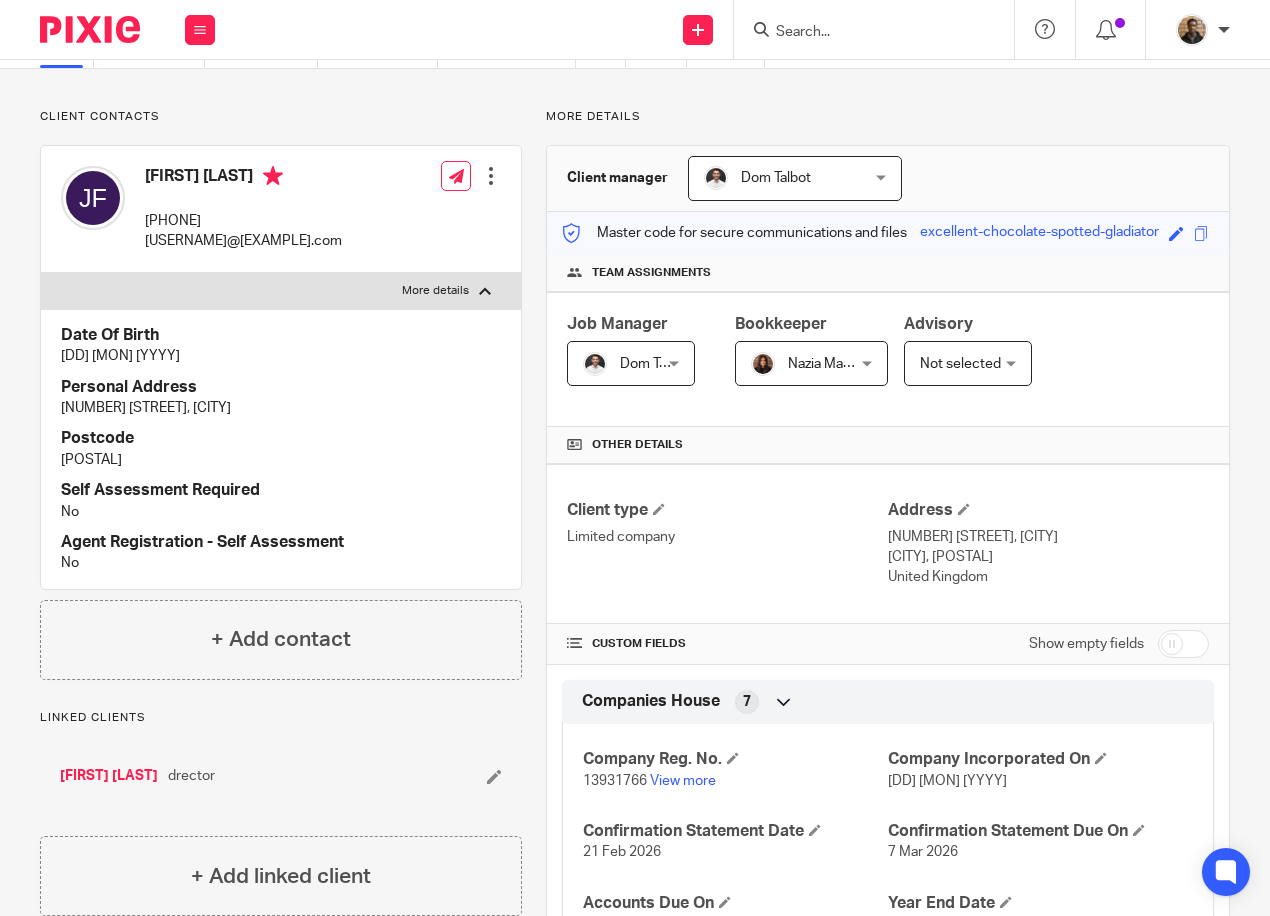 scroll, scrollTop: 0, scrollLeft: 0, axis: both 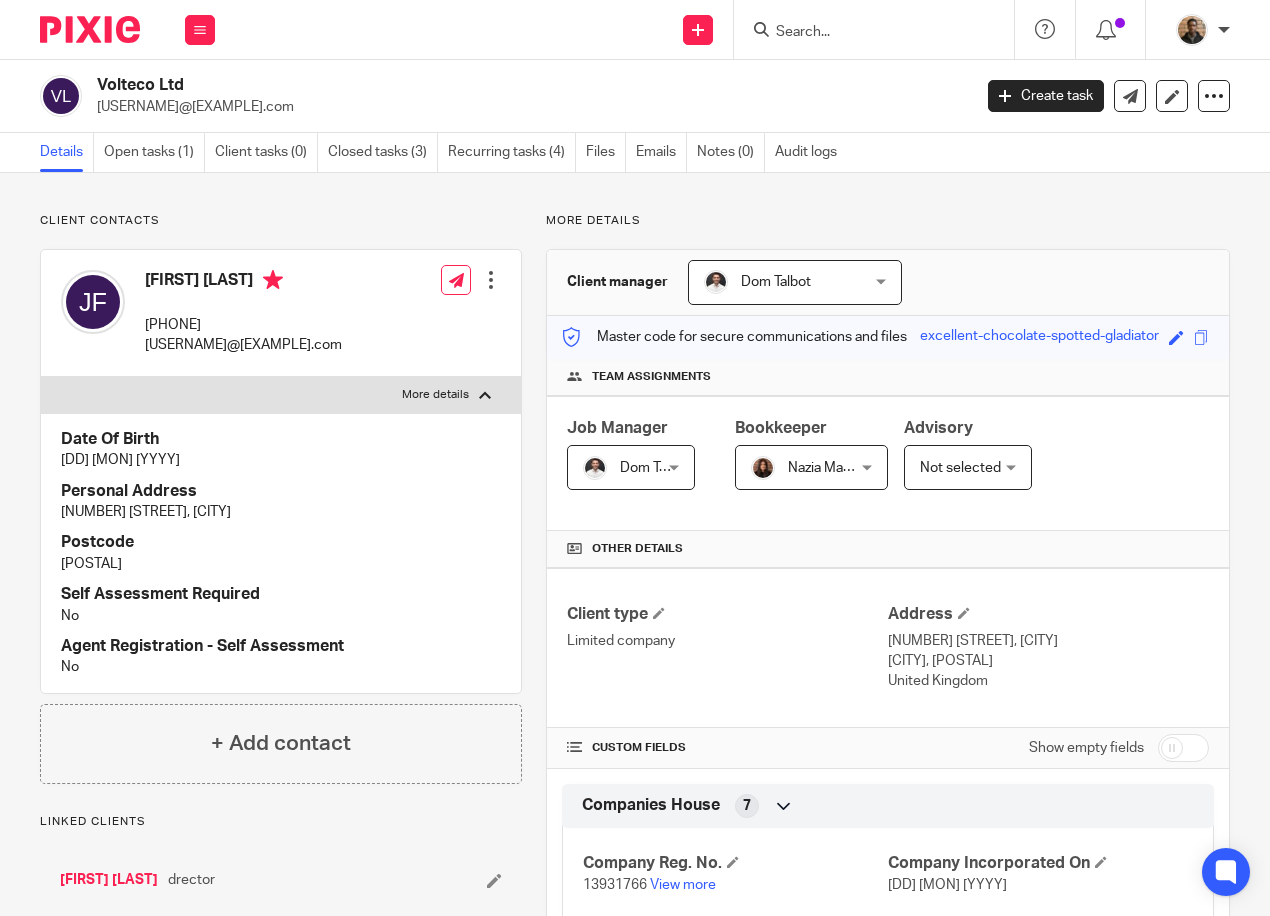 click at bounding box center [485, 395] 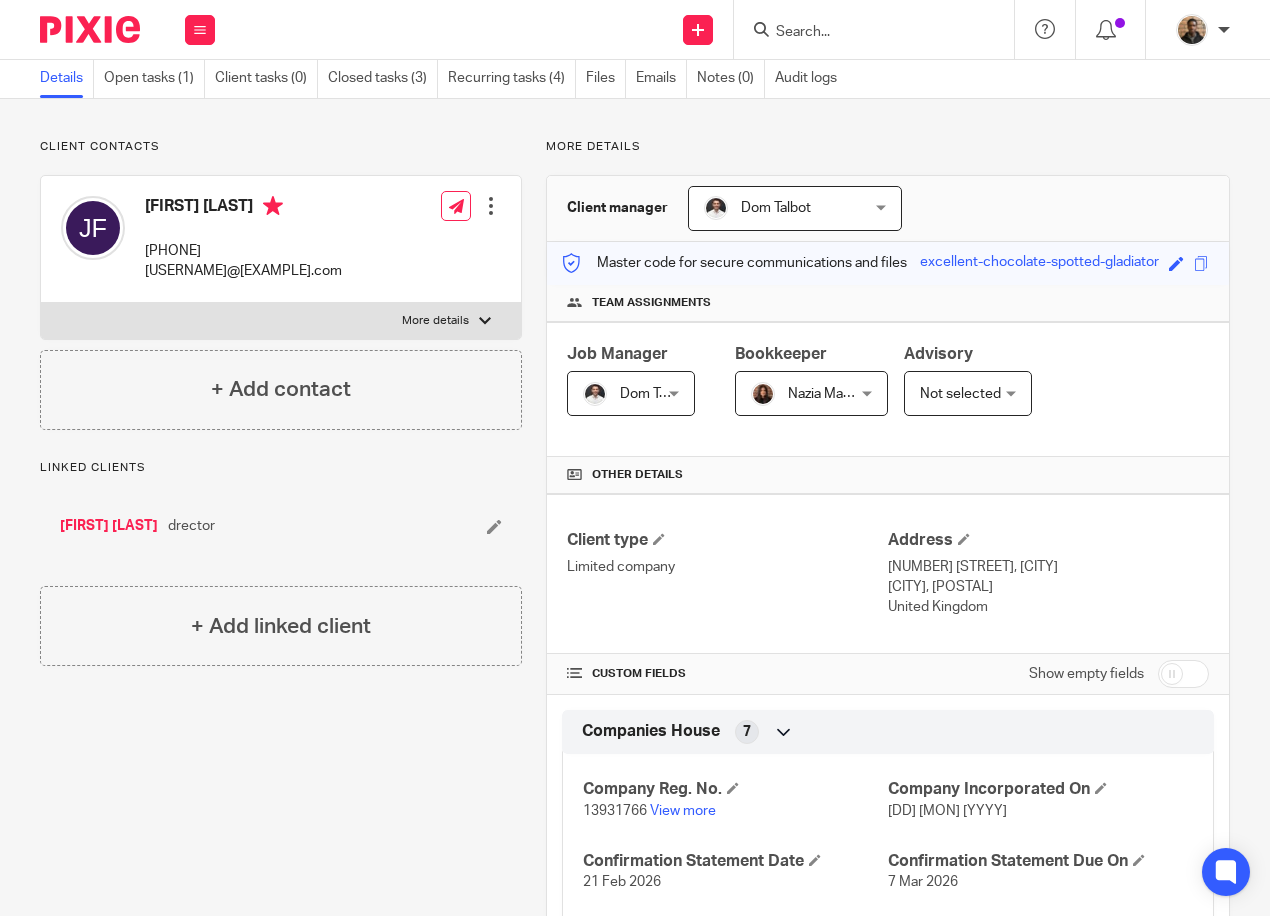 scroll, scrollTop: 0, scrollLeft: 0, axis: both 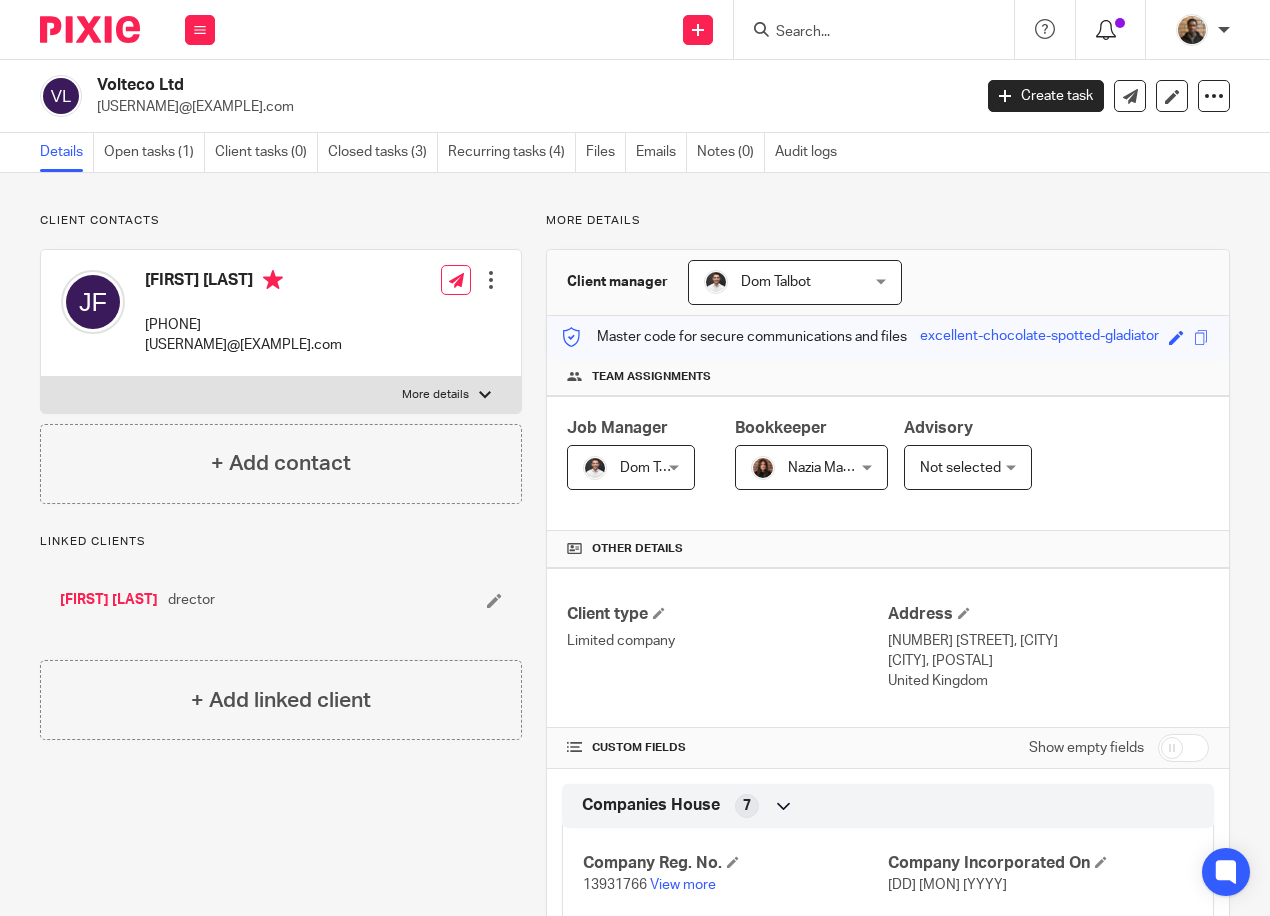 click at bounding box center (1106, 30) 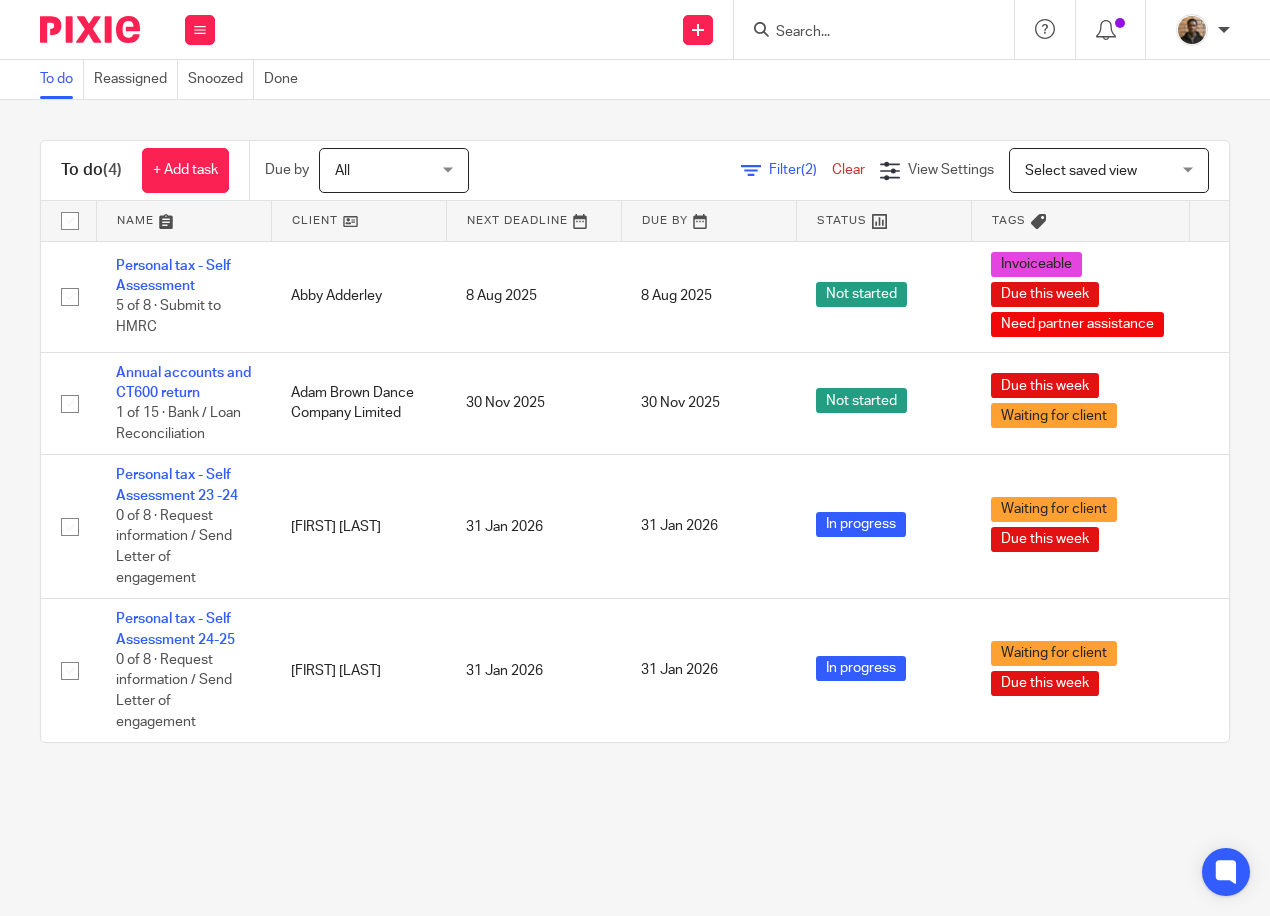 scroll, scrollTop: 0, scrollLeft: 0, axis: both 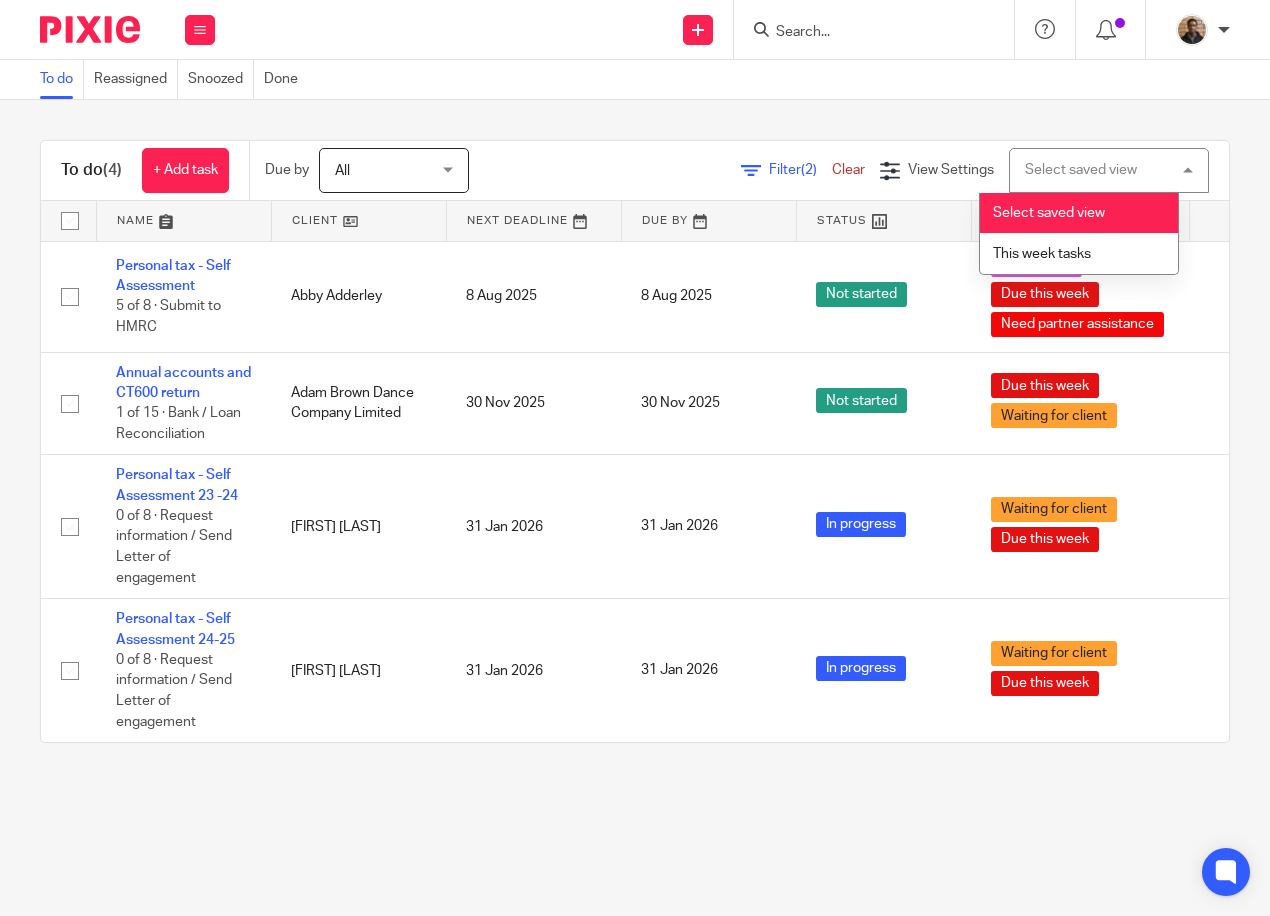 click on "Select saved view" at bounding box center (1049, 213) 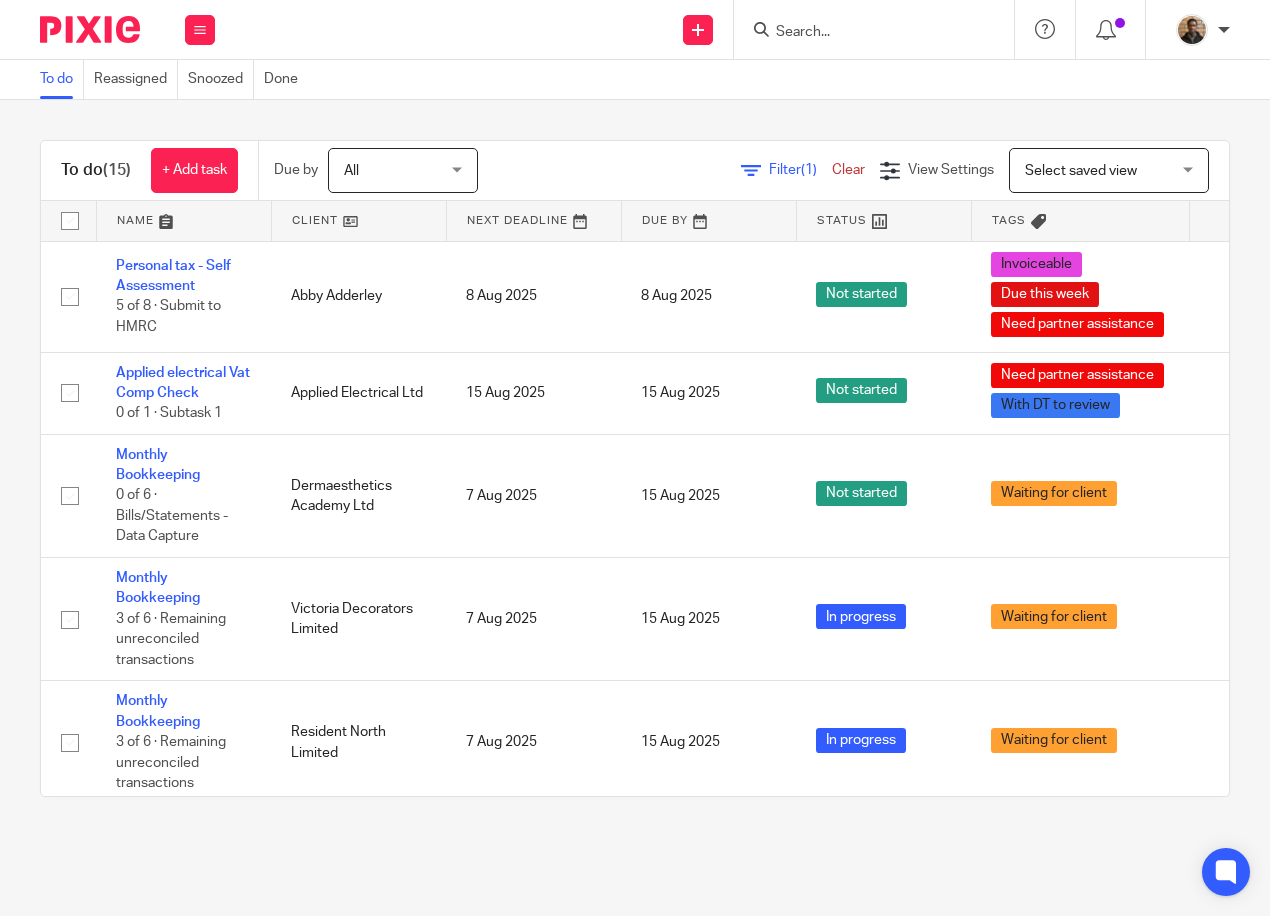 scroll, scrollTop: 0, scrollLeft: 0, axis: both 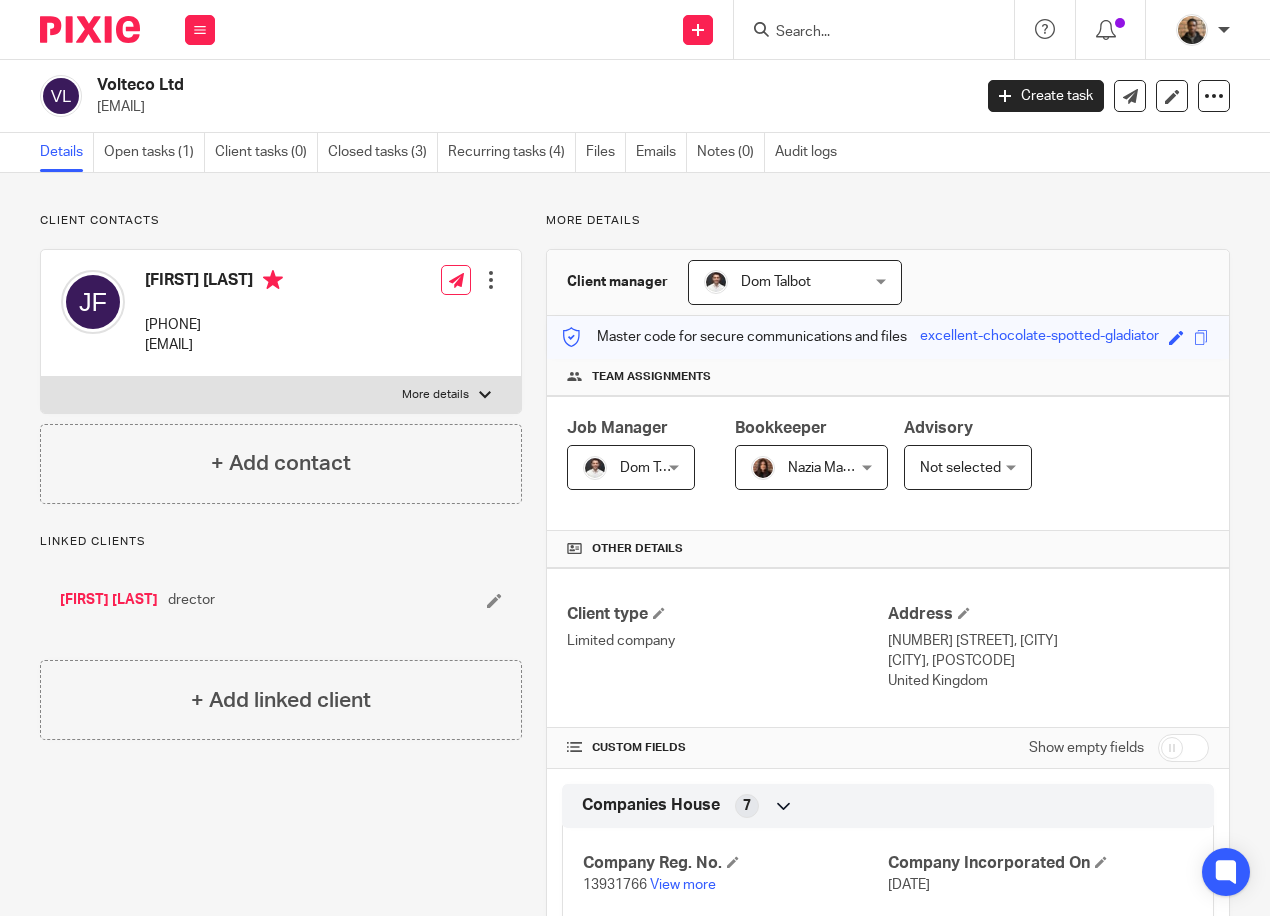 click at bounding box center [864, 33] 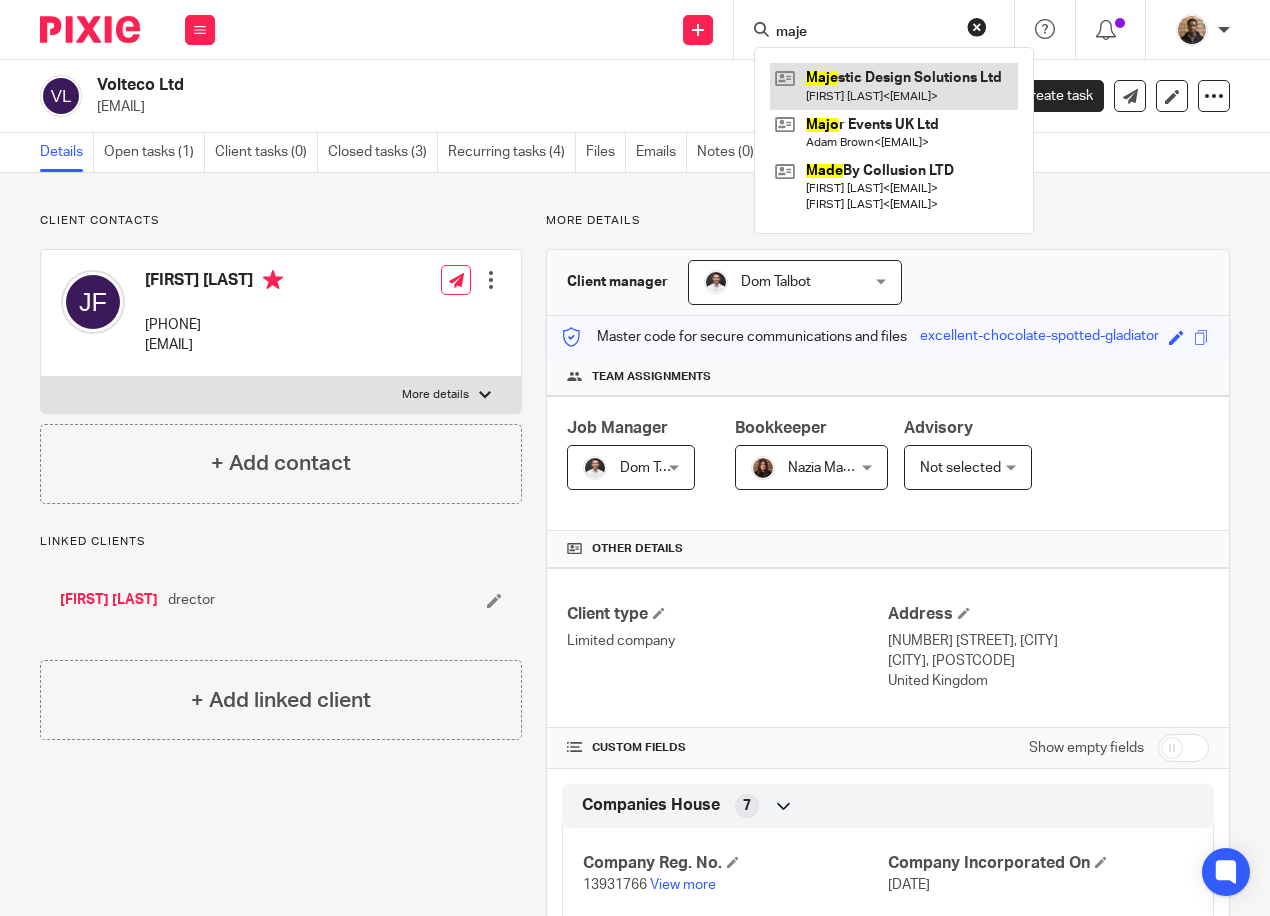 type on "maje" 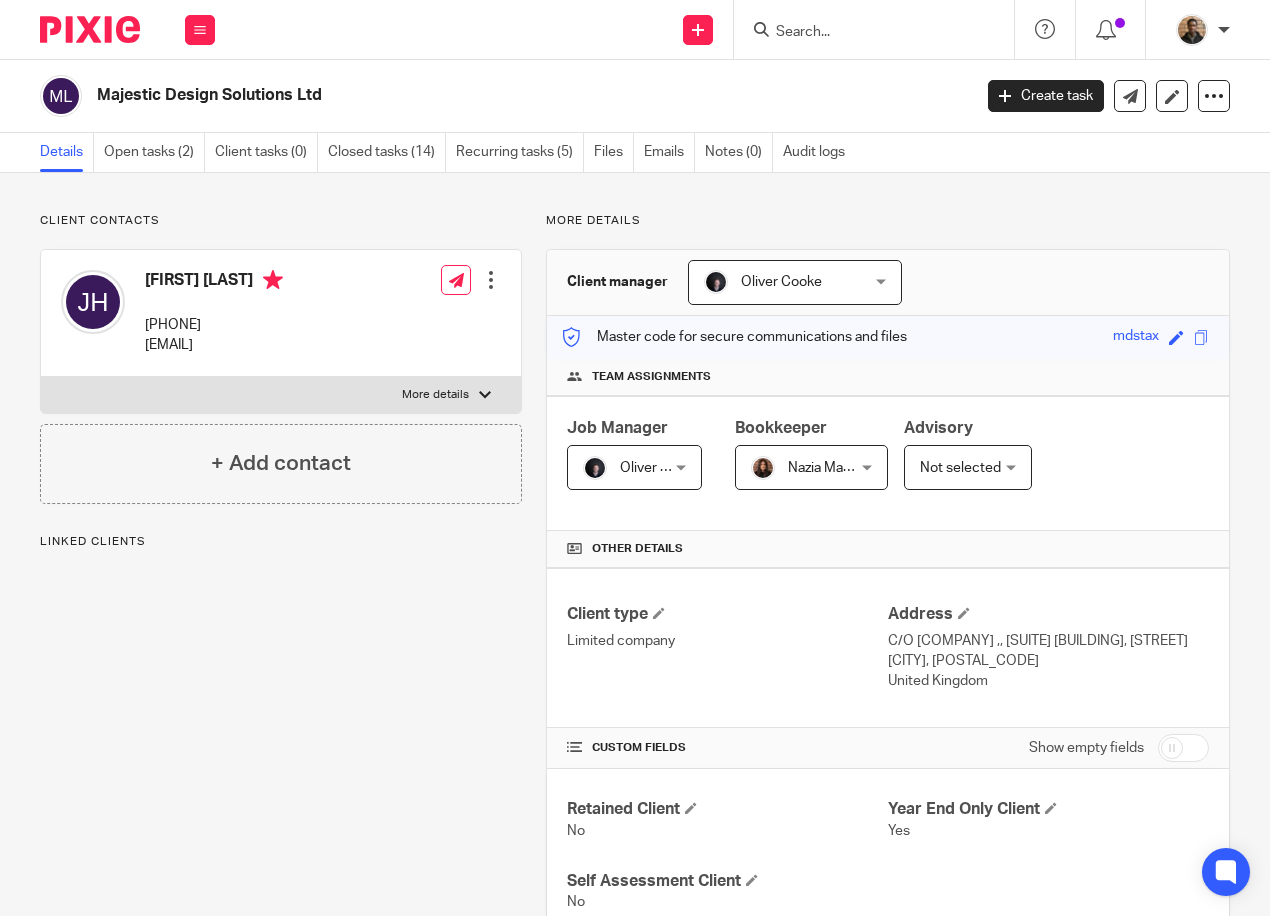 scroll, scrollTop: 0, scrollLeft: 0, axis: both 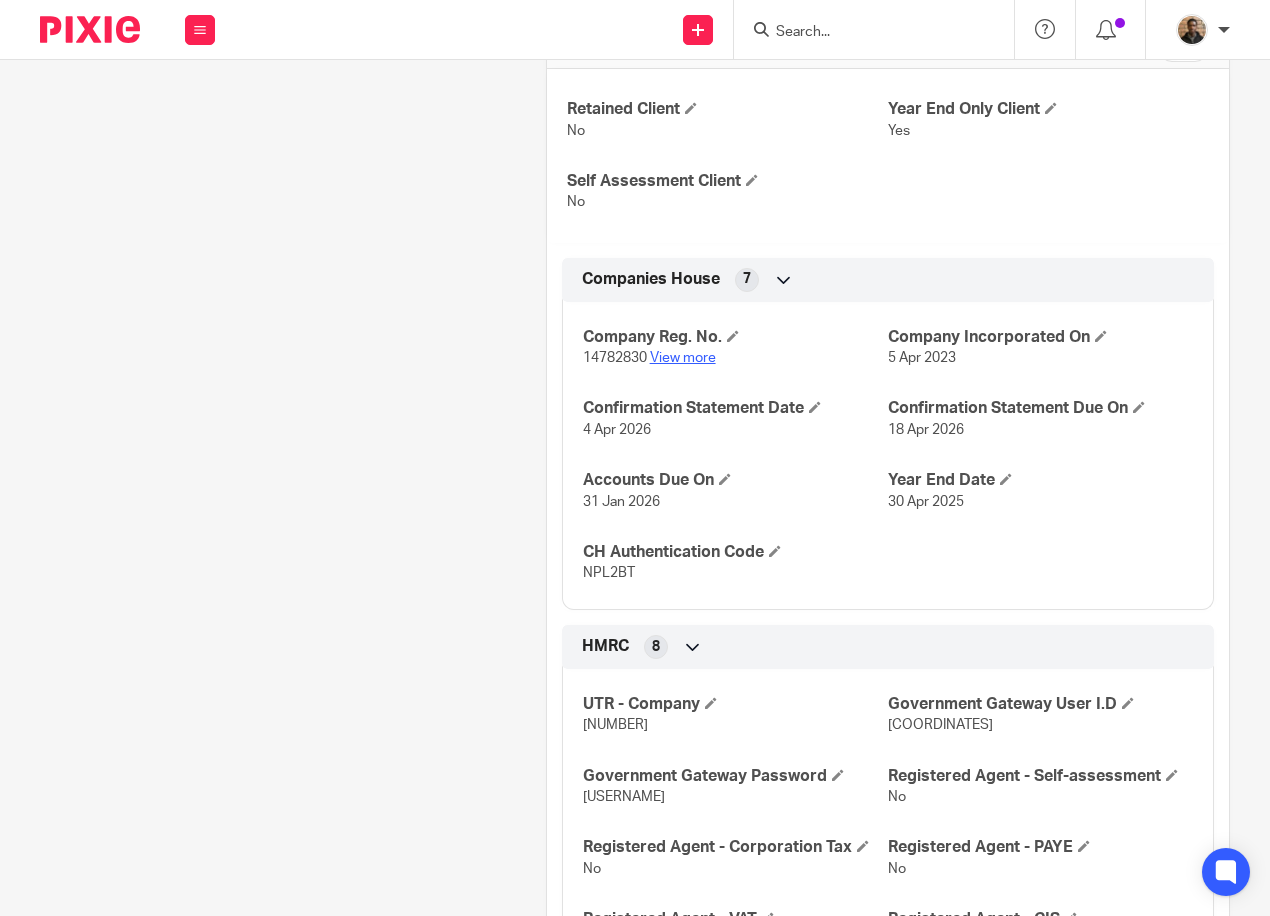 click on "View more" at bounding box center (683, 358) 